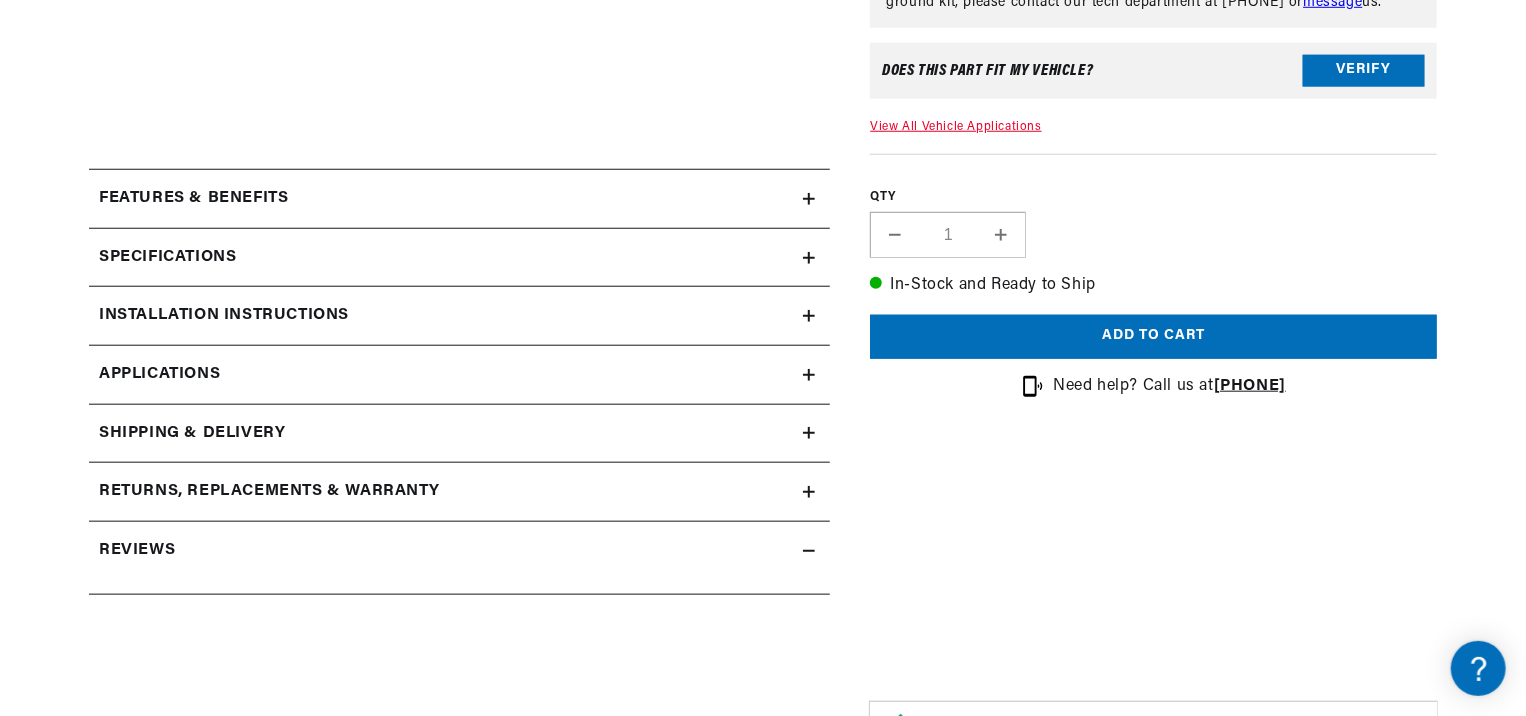 scroll, scrollTop: 1000, scrollLeft: 0, axis: vertical 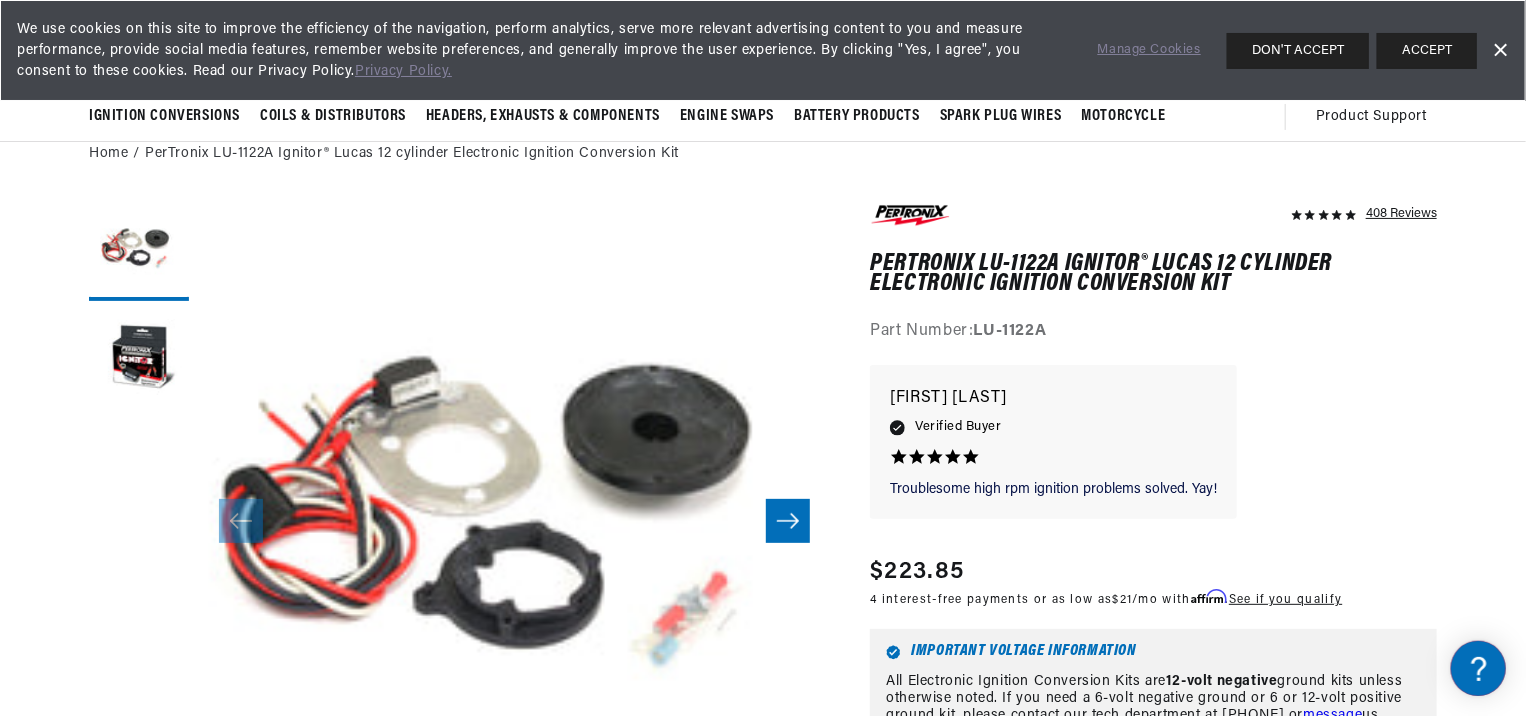 click 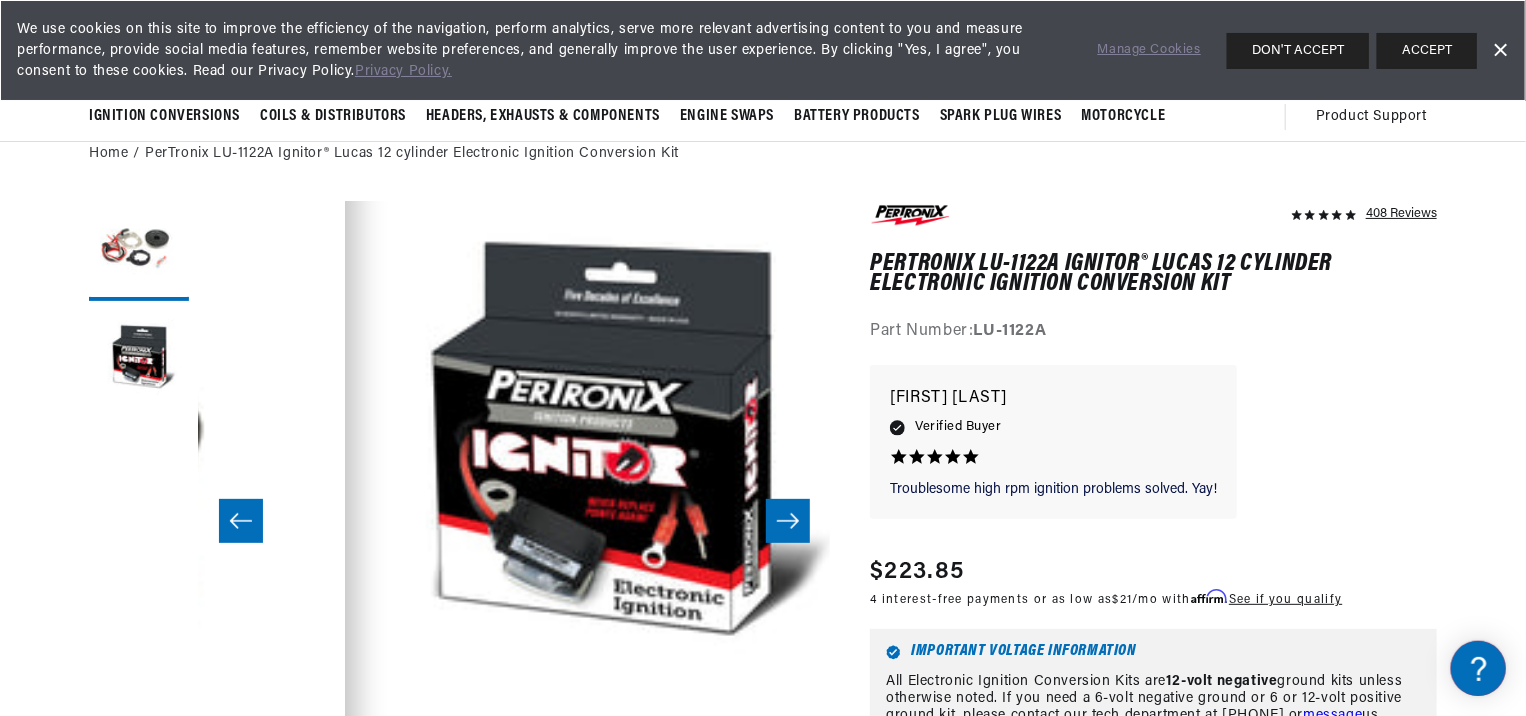 scroll, scrollTop: 0, scrollLeft: 631, axis: horizontal 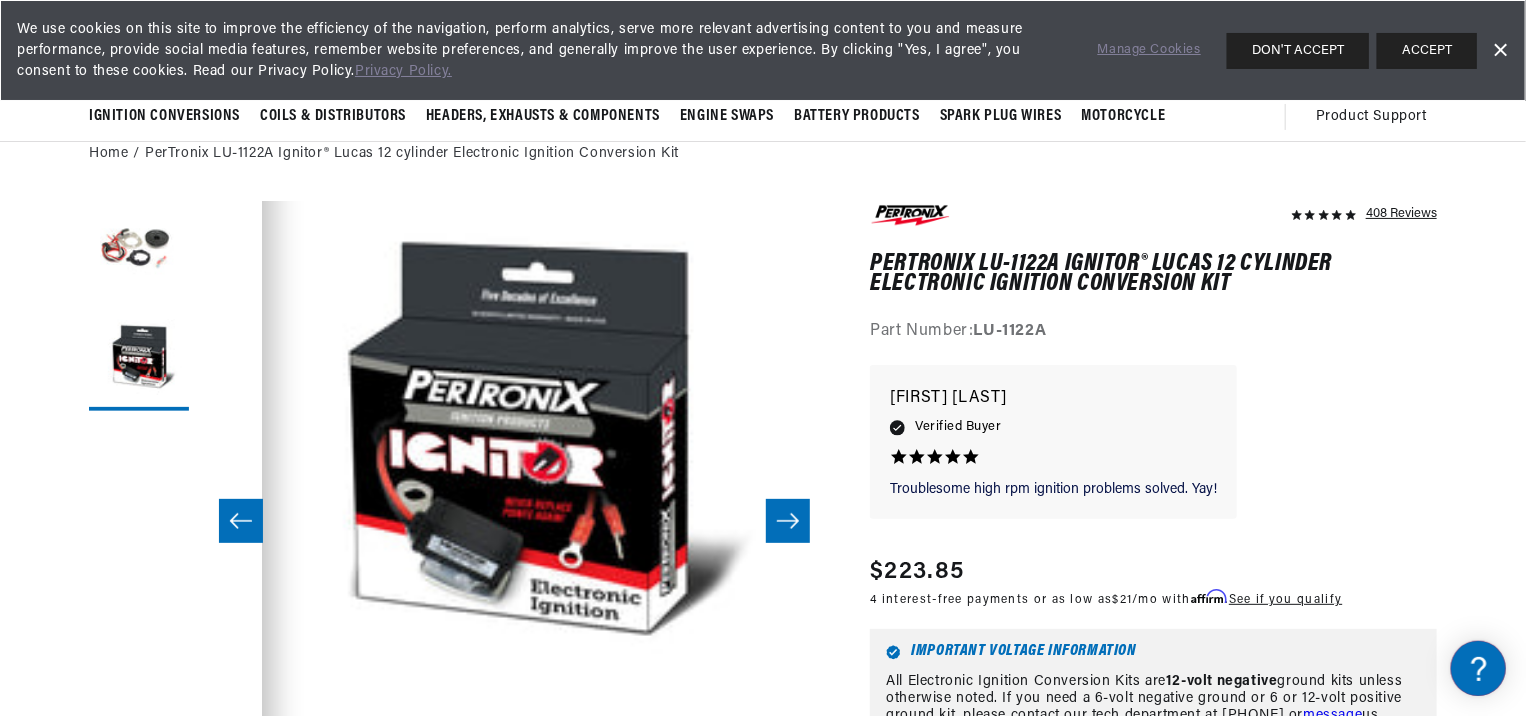 click 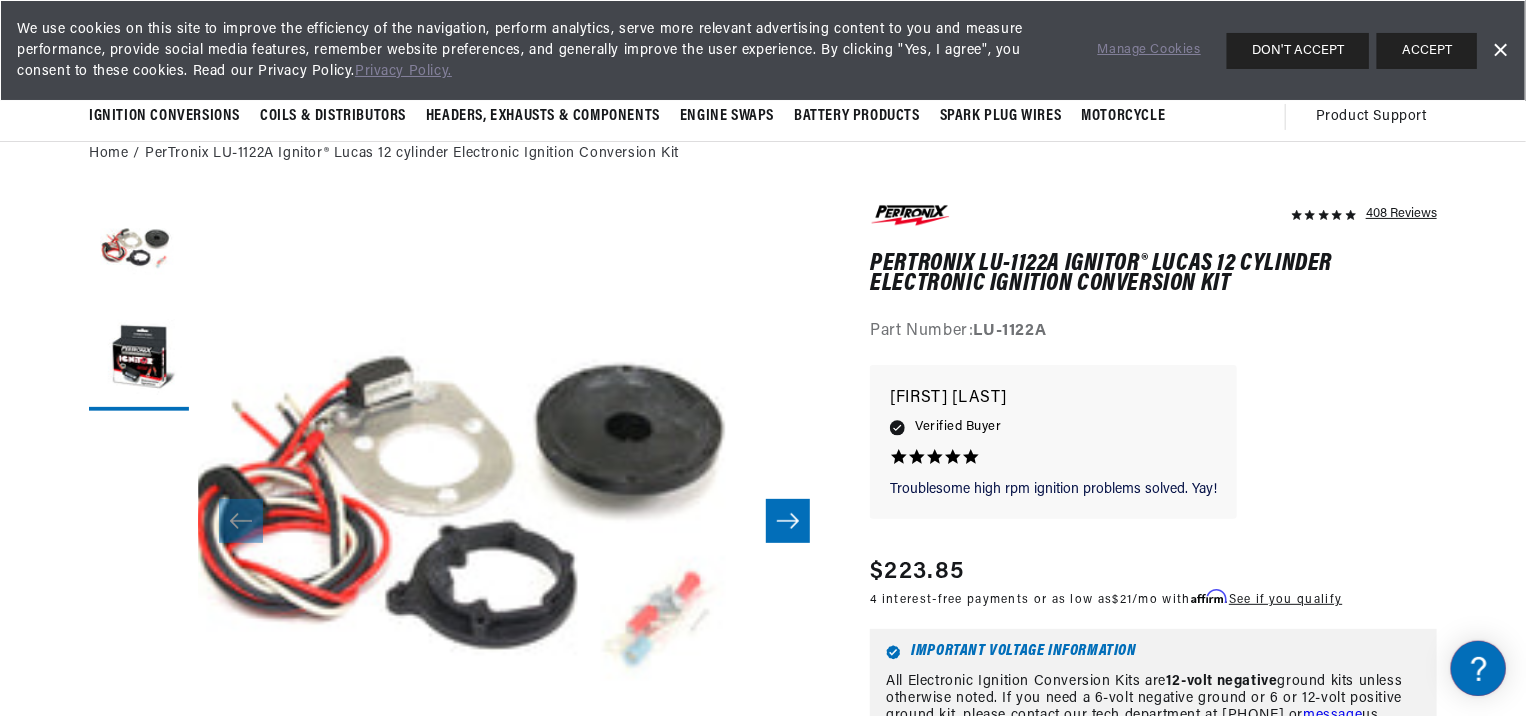 scroll, scrollTop: 0, scrollLeft: 0, axis: both 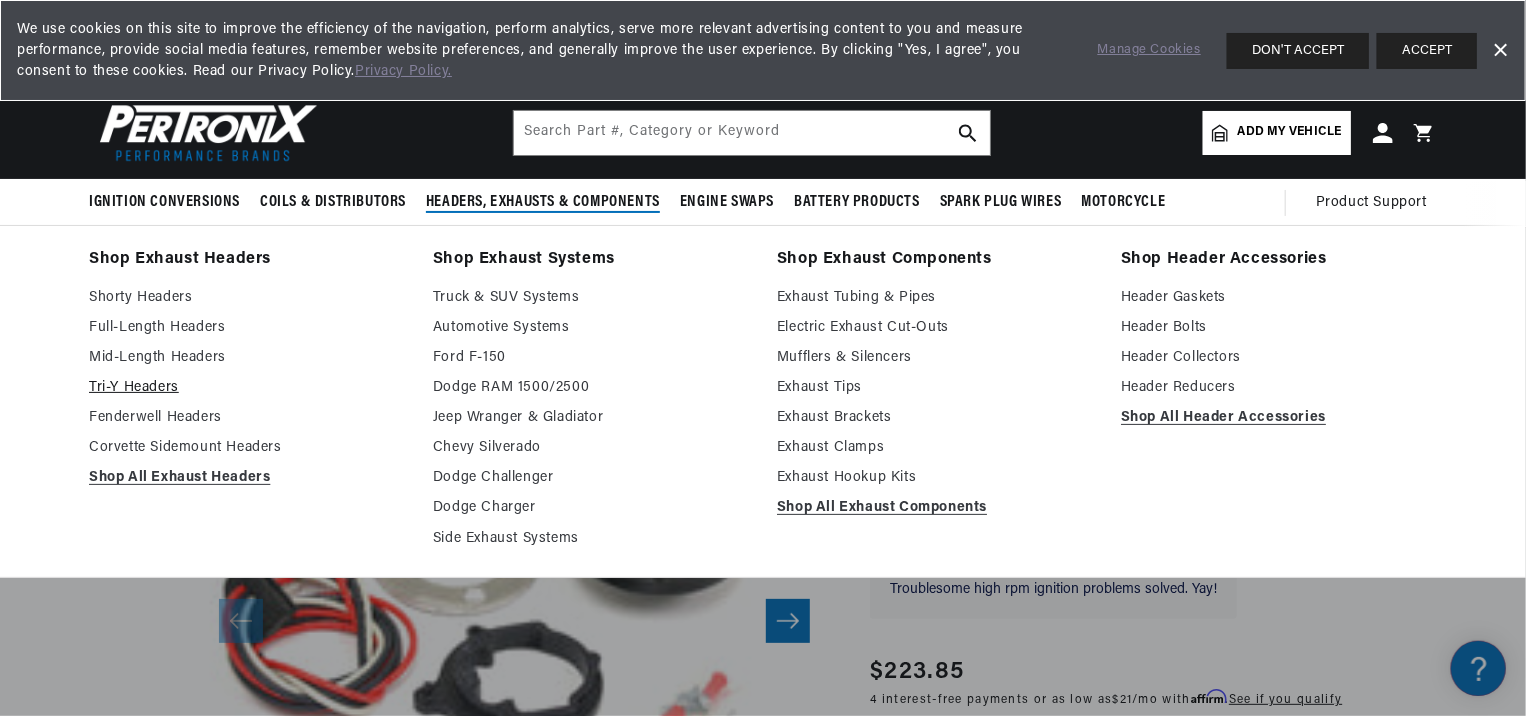 click on "Tri-Y Headers" at bounding box center (247, 388) 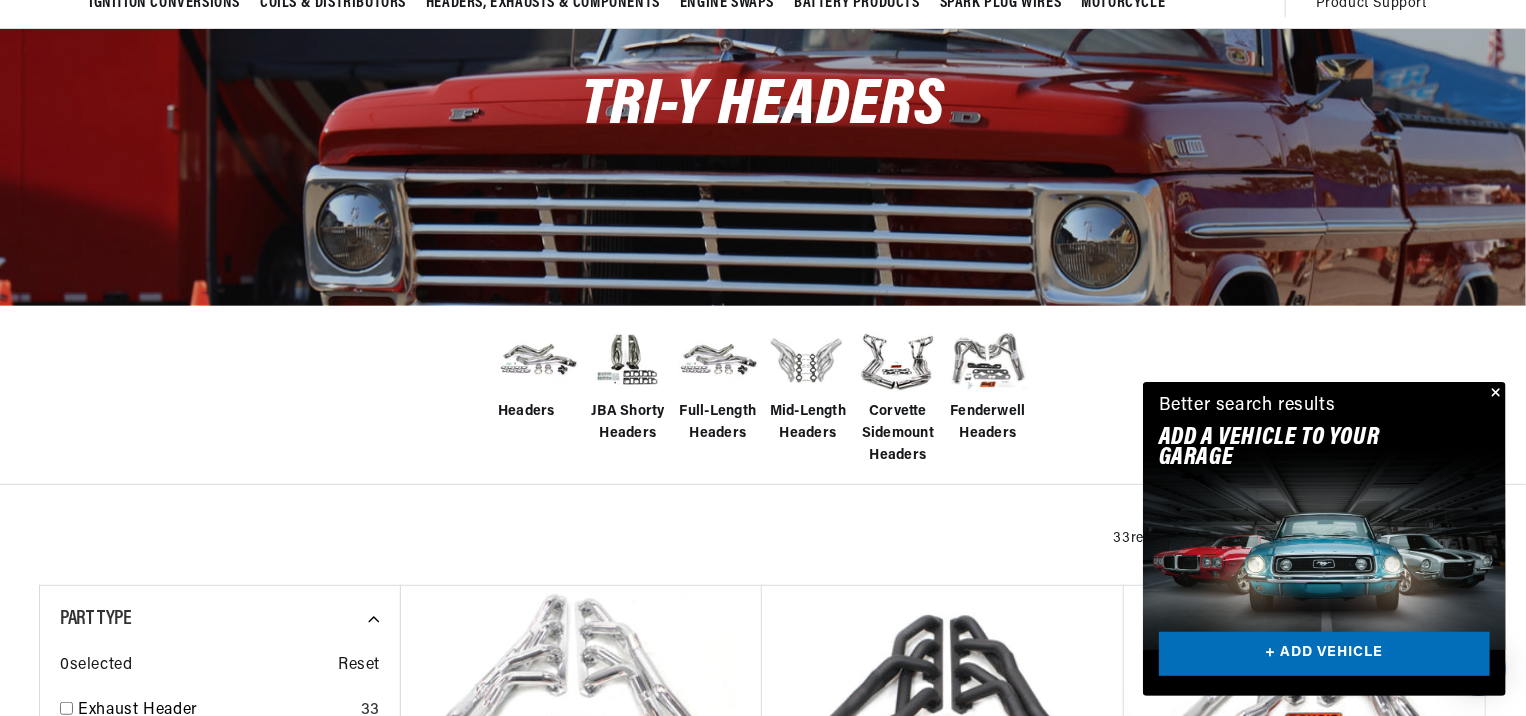 scroll, scrollTop: 200, scrollLeft: 0, axis: vertical 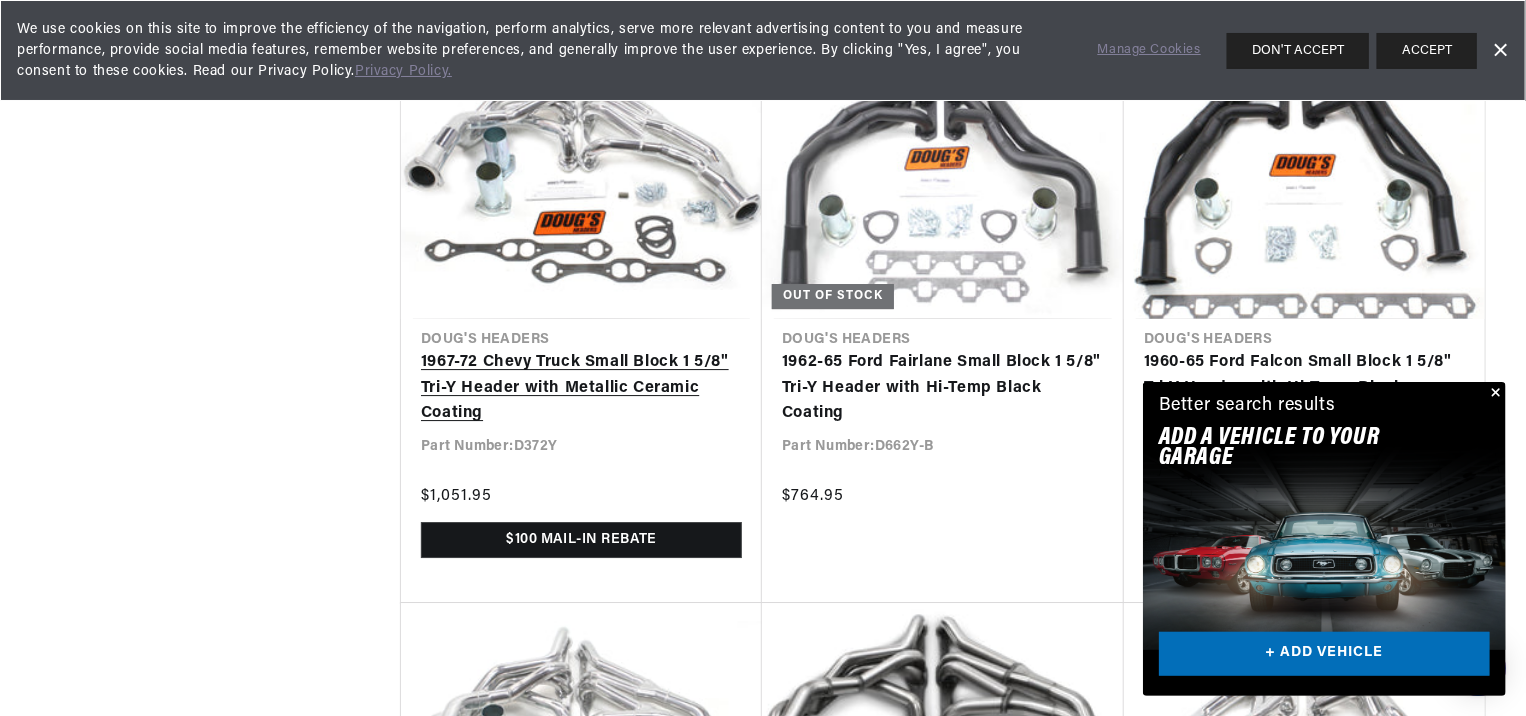 click on "1967-72 Chevy Truck Small Block 1 5/8" Tri-Y Header with Metallic Ceramic Coating" at bounding box center [581, 388] 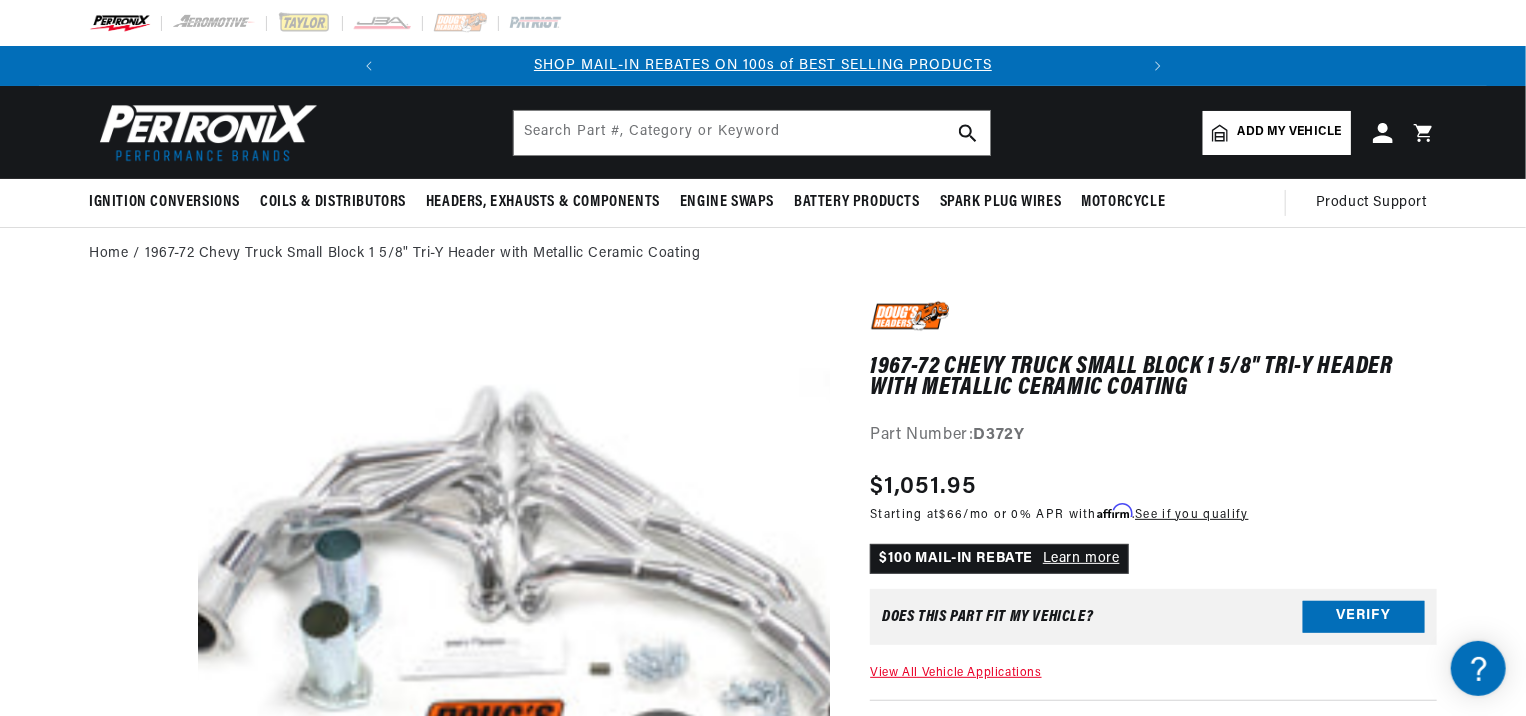 scroll, scrollTop: 100, scrollLeft: 0, axis: vertical 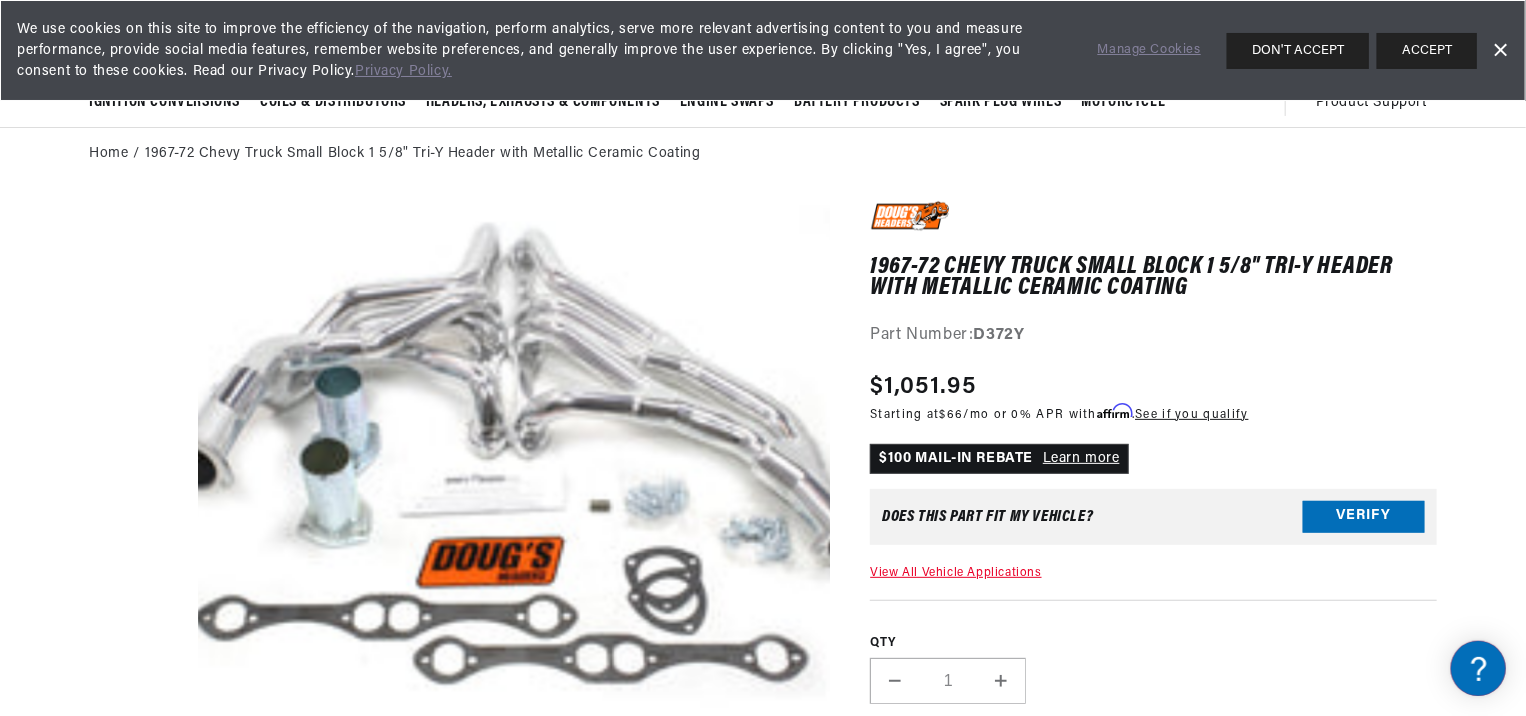 click on "Open media 1 in modal" at bounding box center (136, 832) 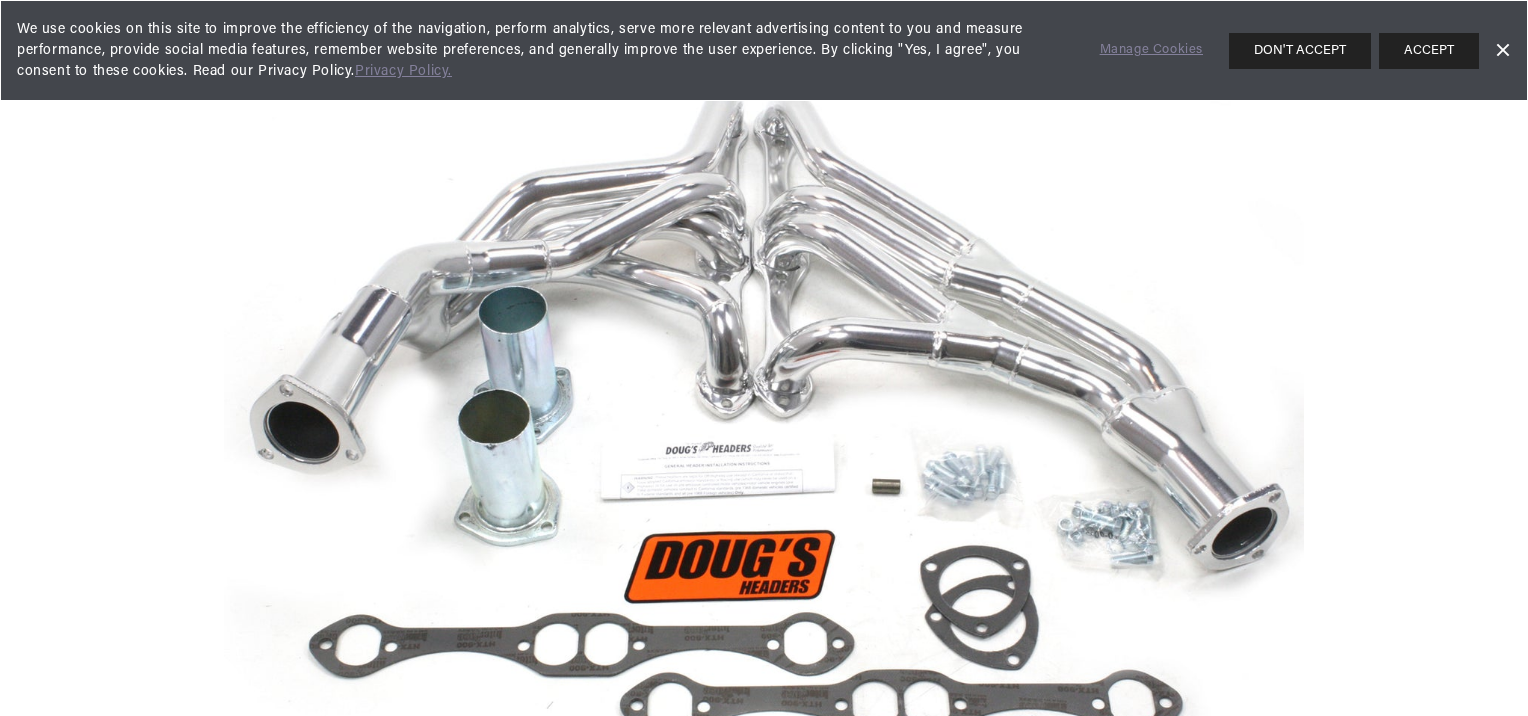 scroll, scrollTop: 102, scrollLeft: 0, axis: vertical 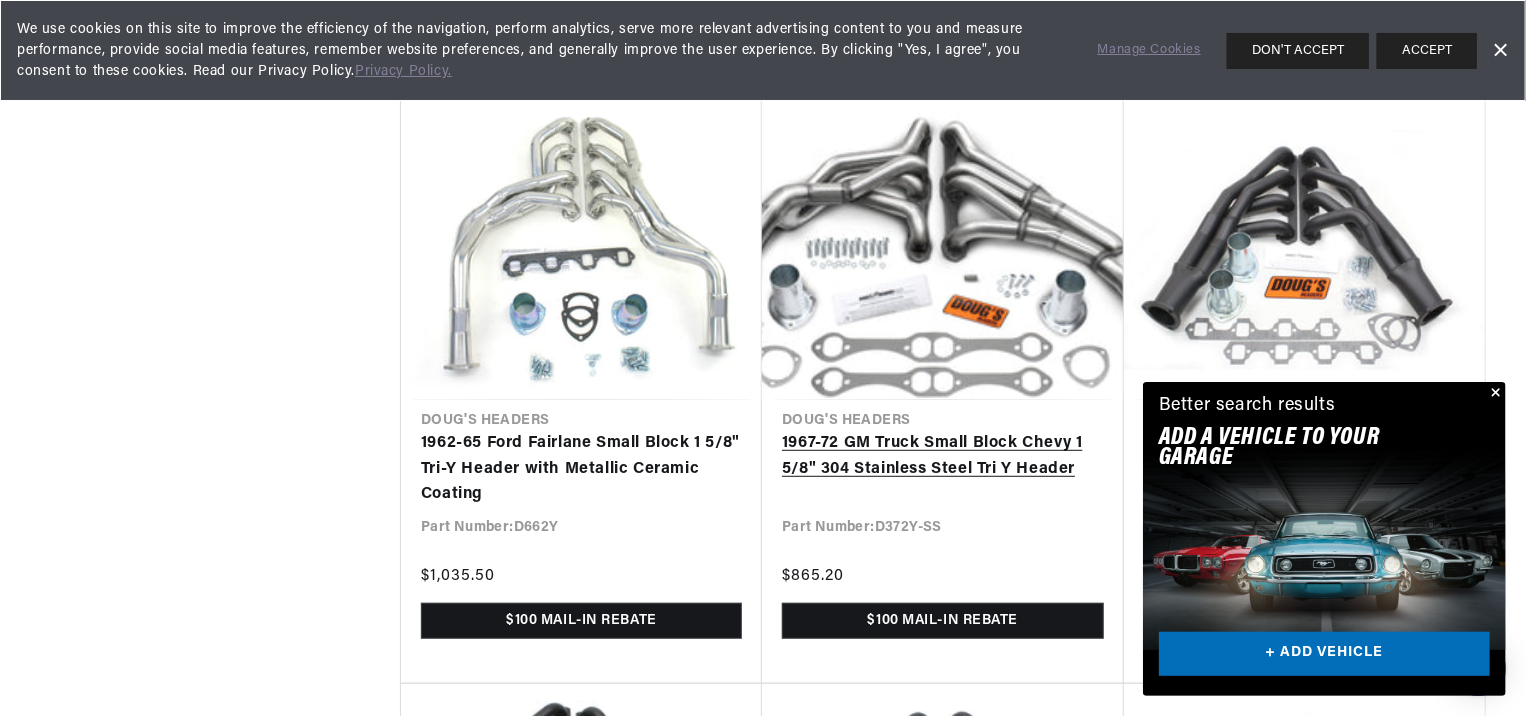 click on "1967-72 GM Truck Small Block Chevy 1 5/8" 304 Stainless Steel Tri Y Header" at bounding box center (943, 456) 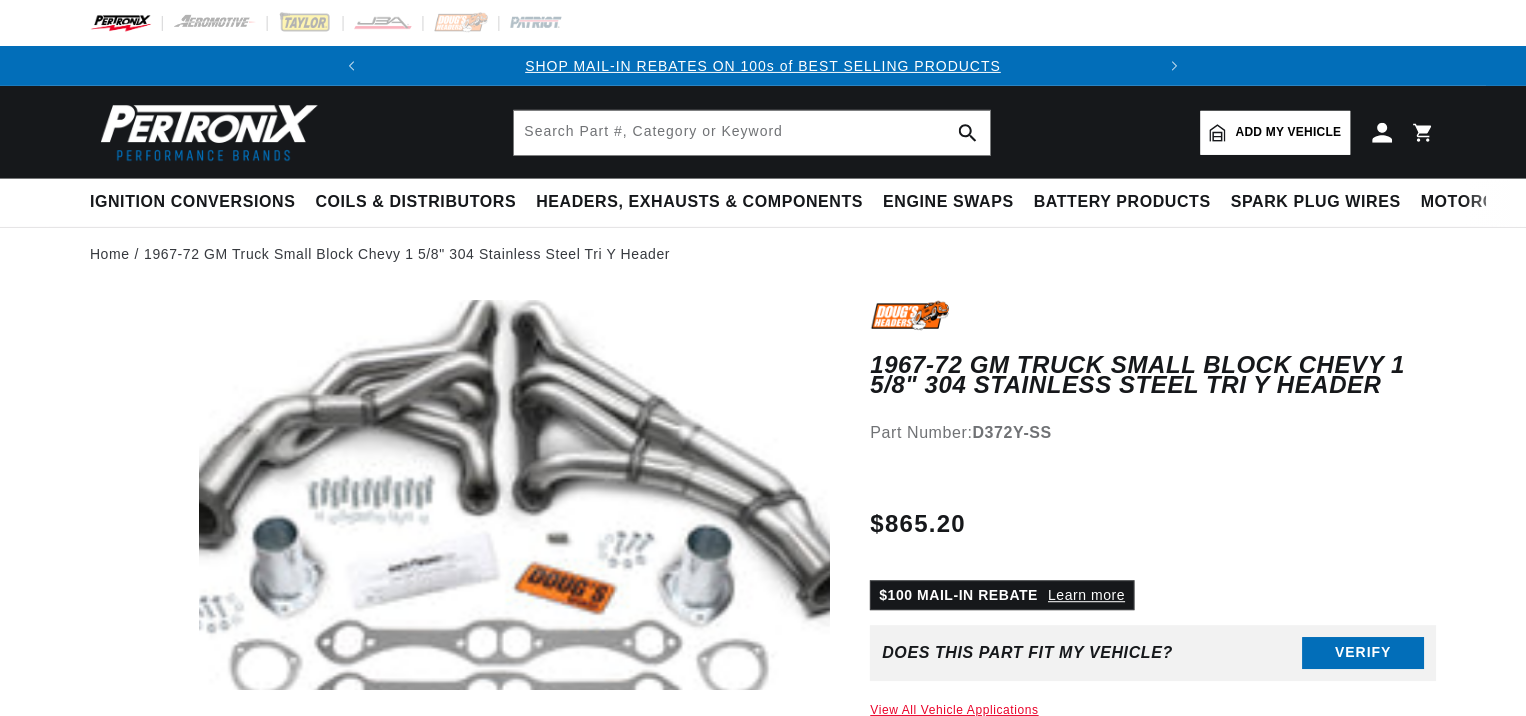 scroll, scrollTop: 0, scrollLeft: 0, axis: both 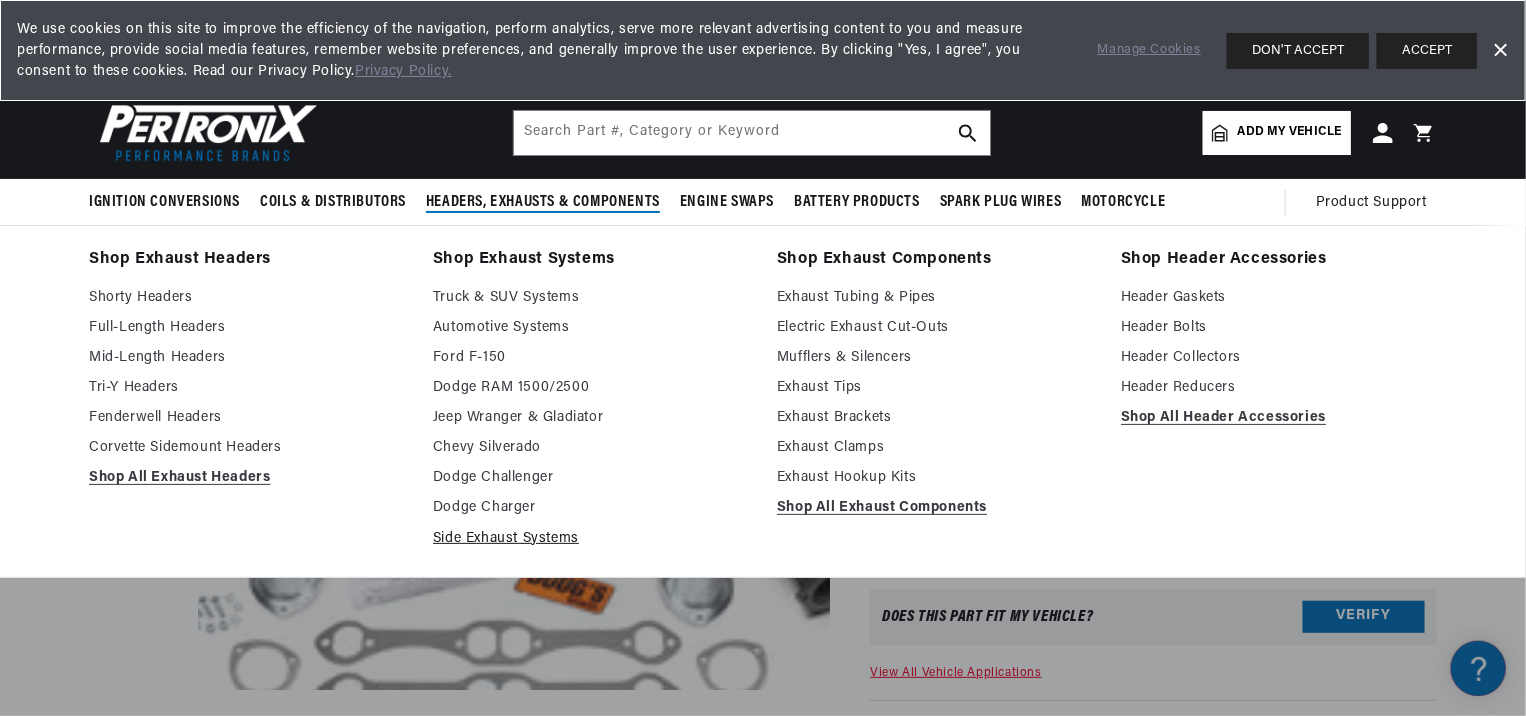 click on "Side Exhaust Systems" at bounding box center (591, 539) 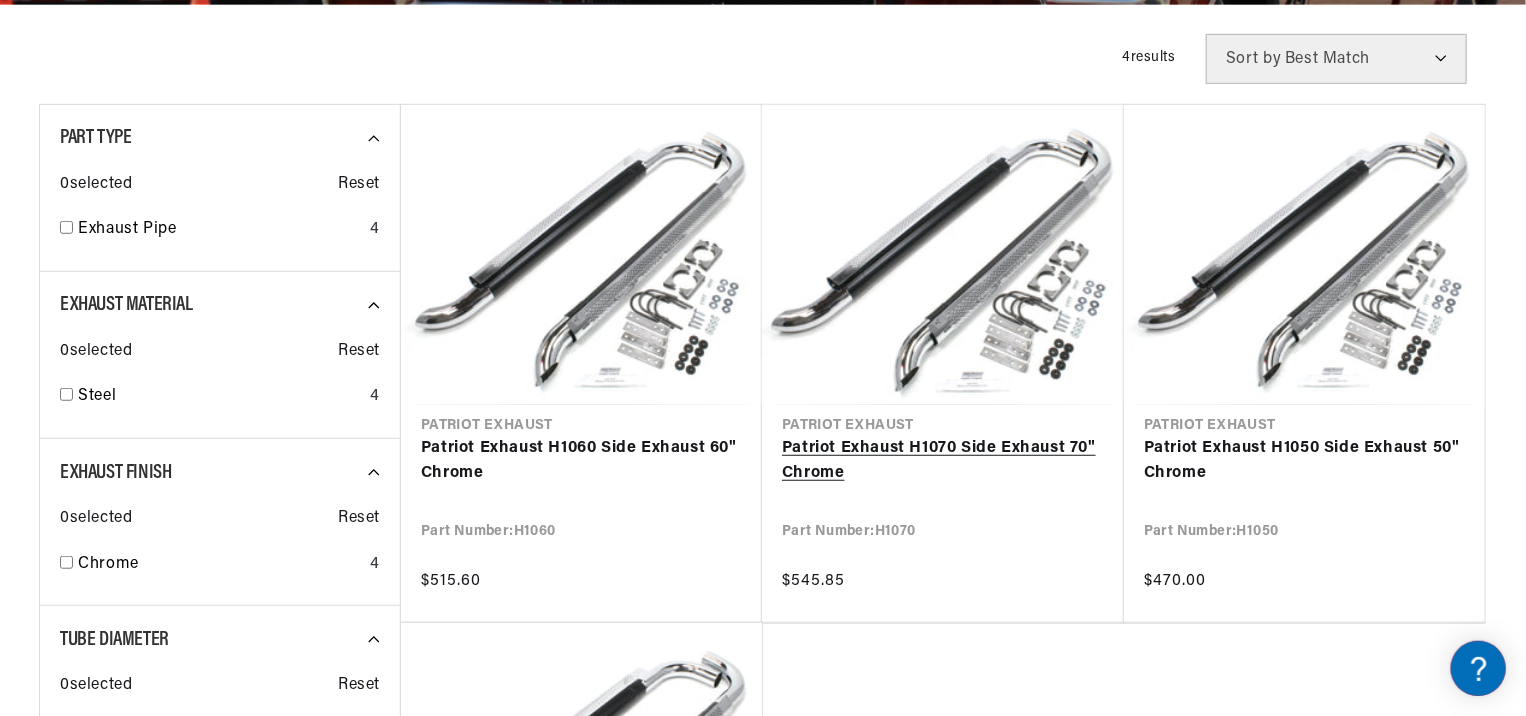 scroll, scrollTop: 553, scrollLeft: 0, axis: vertical 